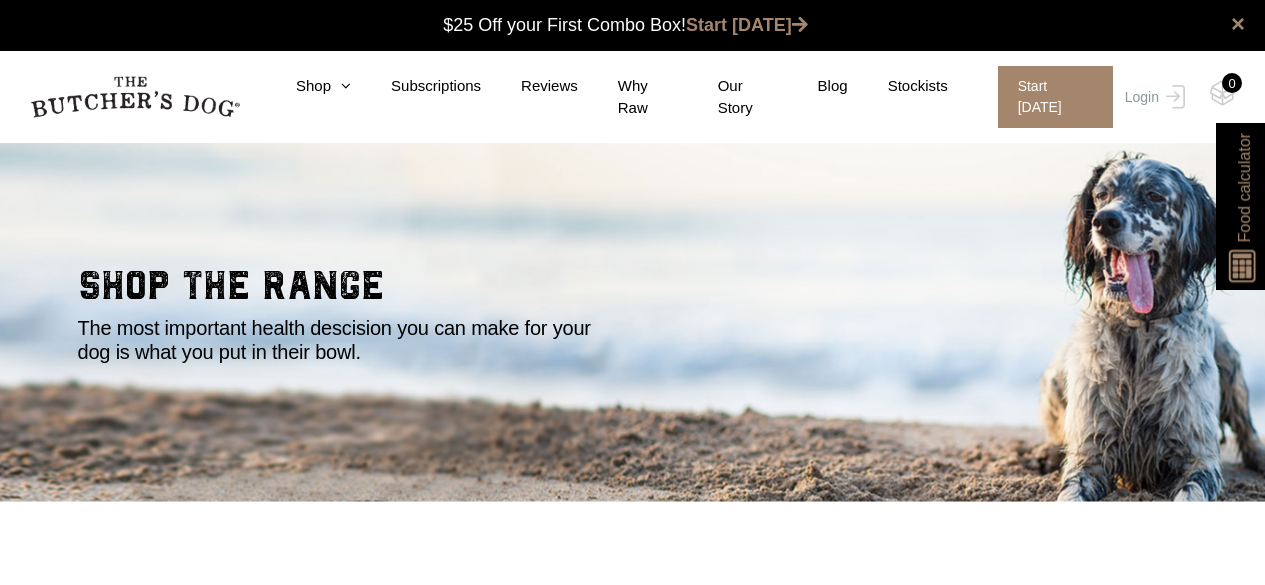 scroll, scrollTop: 0, scrollLeft: 0, axis: both 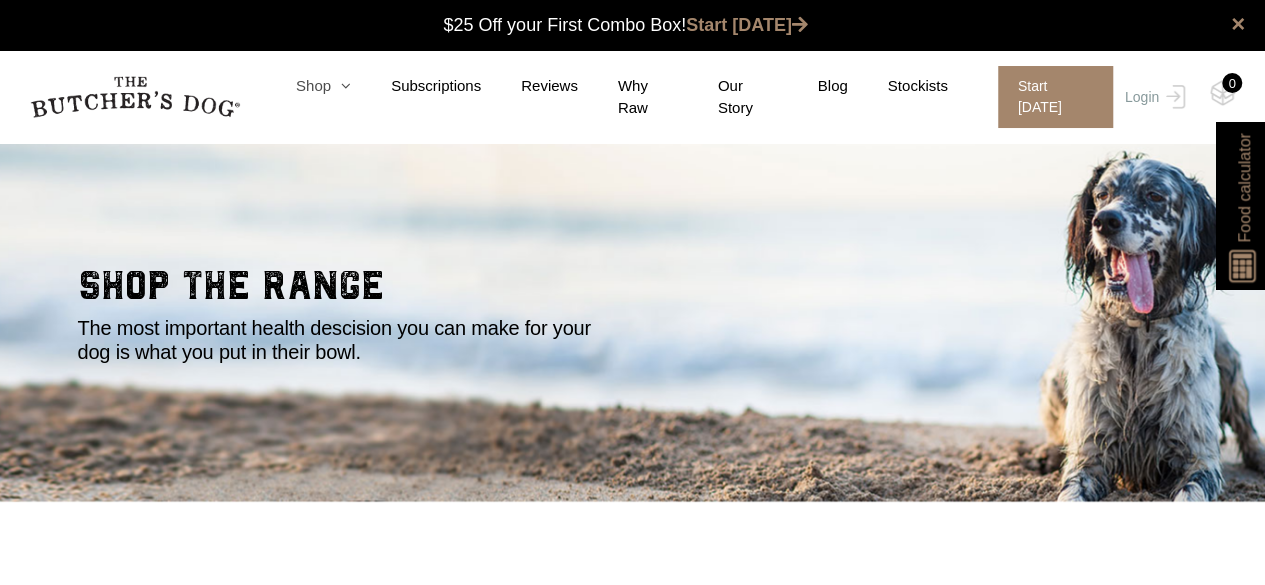 click on "Shop" at bounding box center [303, 86] 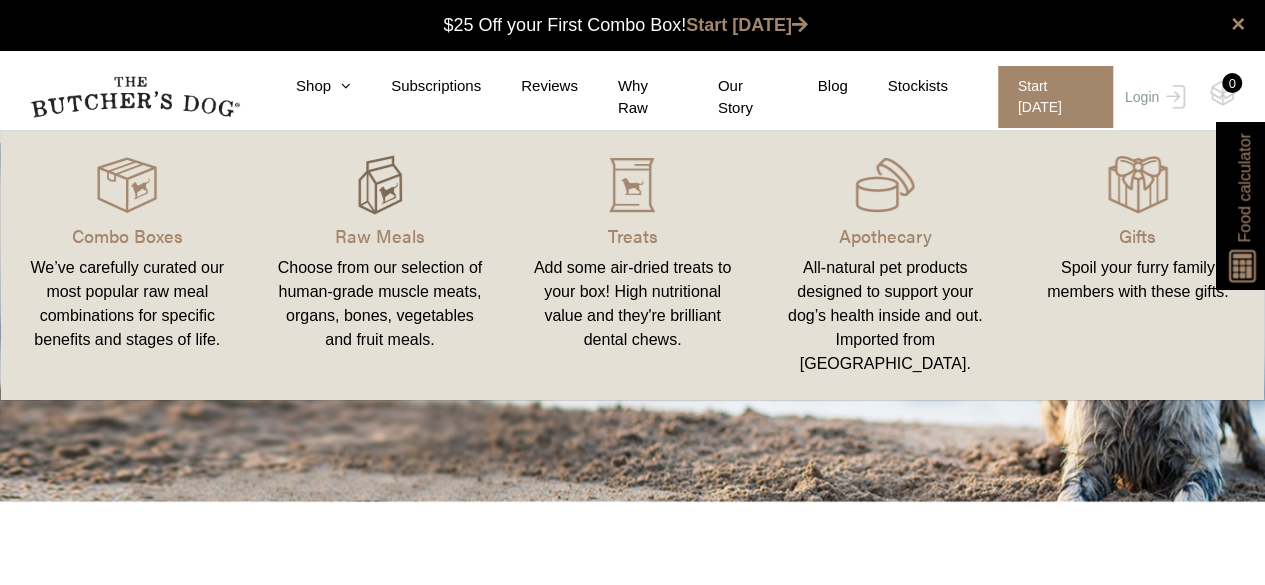 click at bounding box center [380, 185] 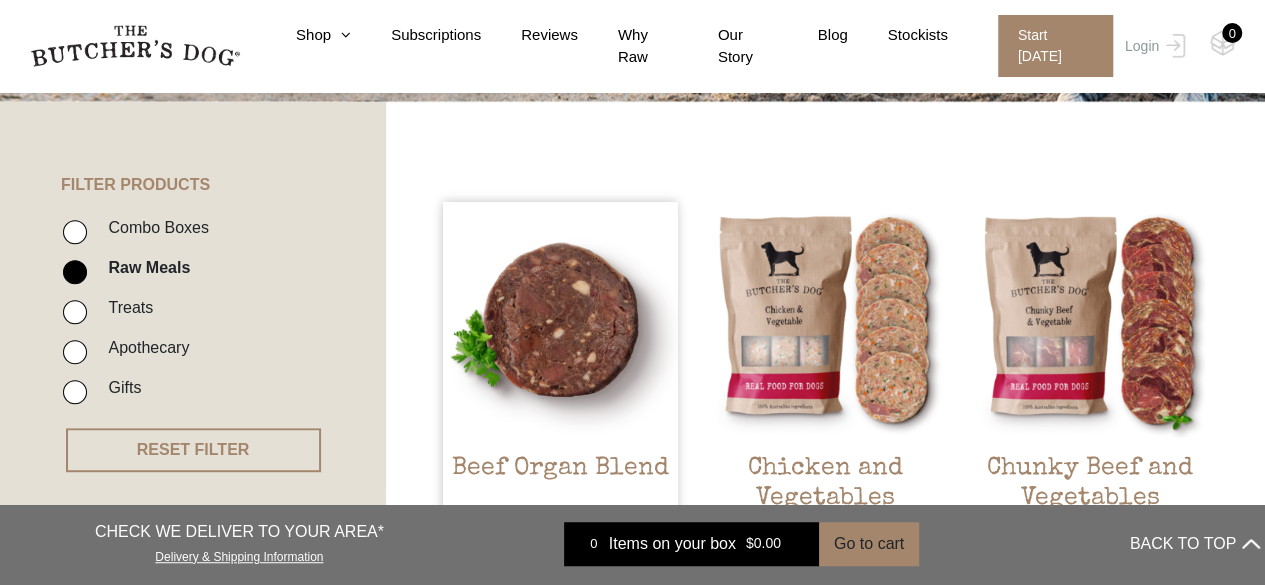 scroll, scrollTop: 400, scrollLeft: 0, axis: vertical 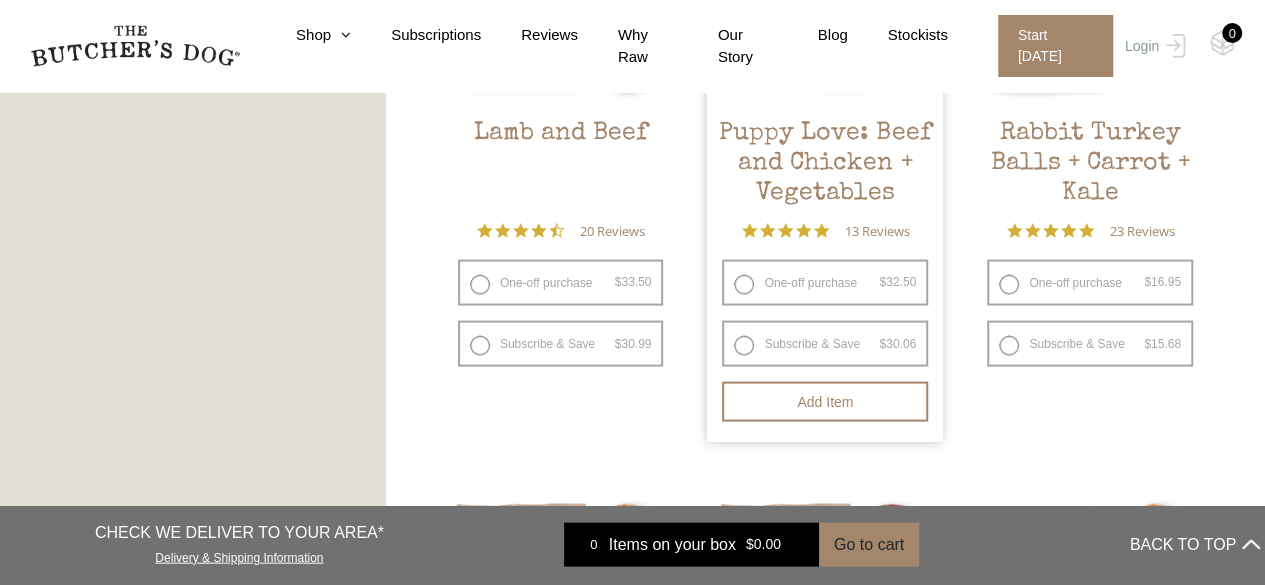 click on "One-off purchase  $ 32.50   —  or subscribe and save    7.5%" at bounding box center (825, 283) 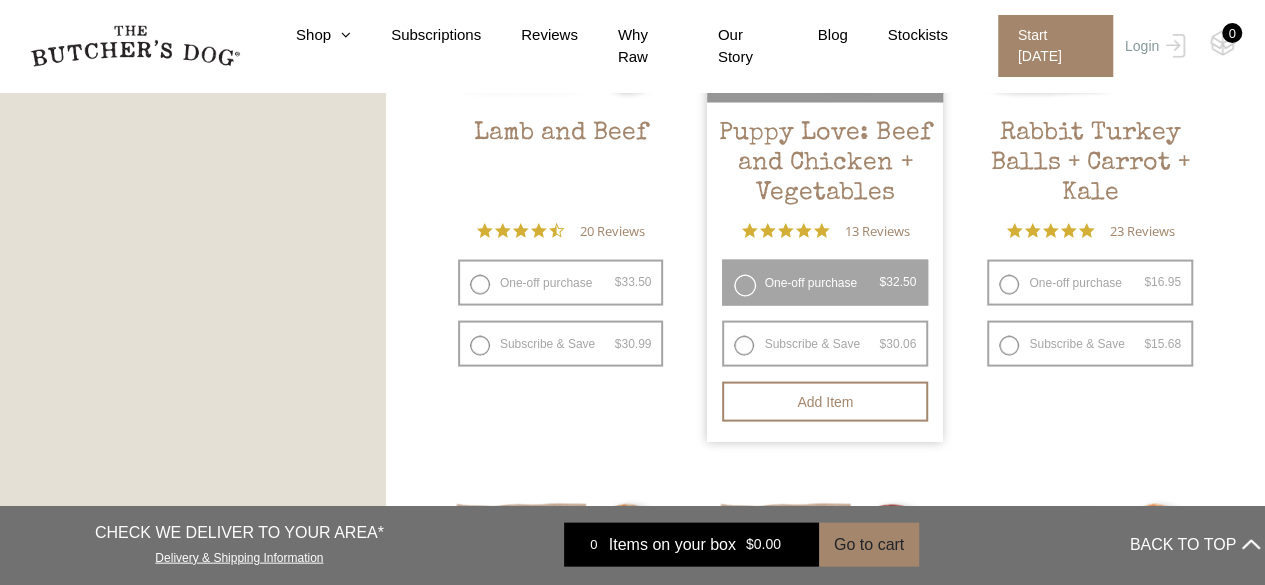 click on "One-off purchase  $ 32.50   —  or subscribe and save    7.5%" at bounding box center [825, 283] 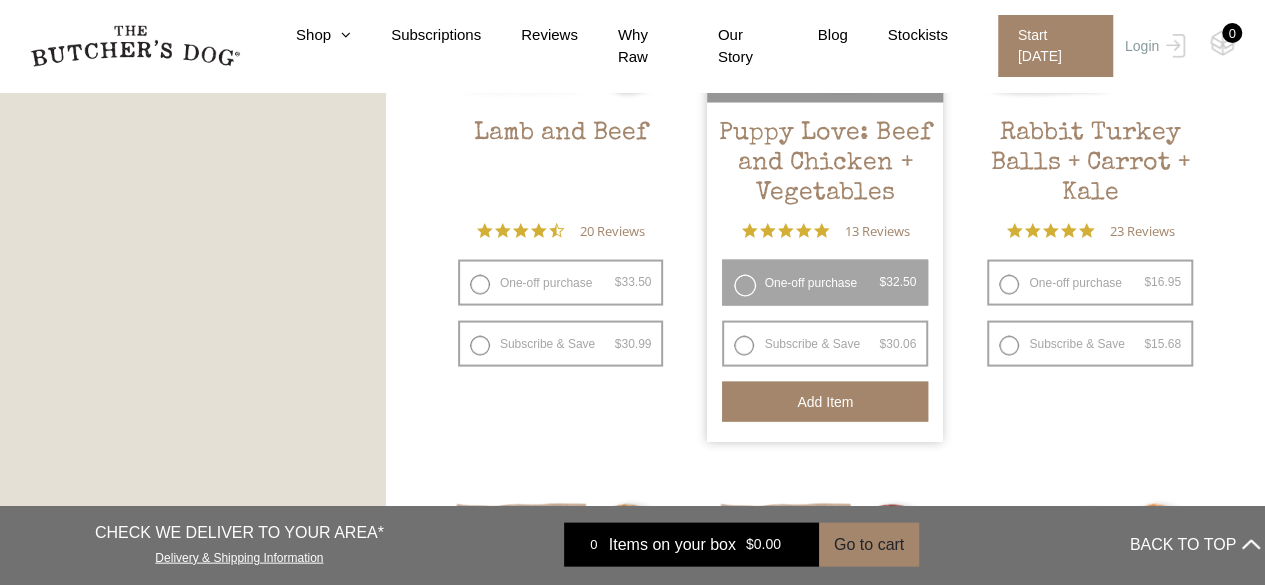 click on "Add item" at bounding box center [825, 402] 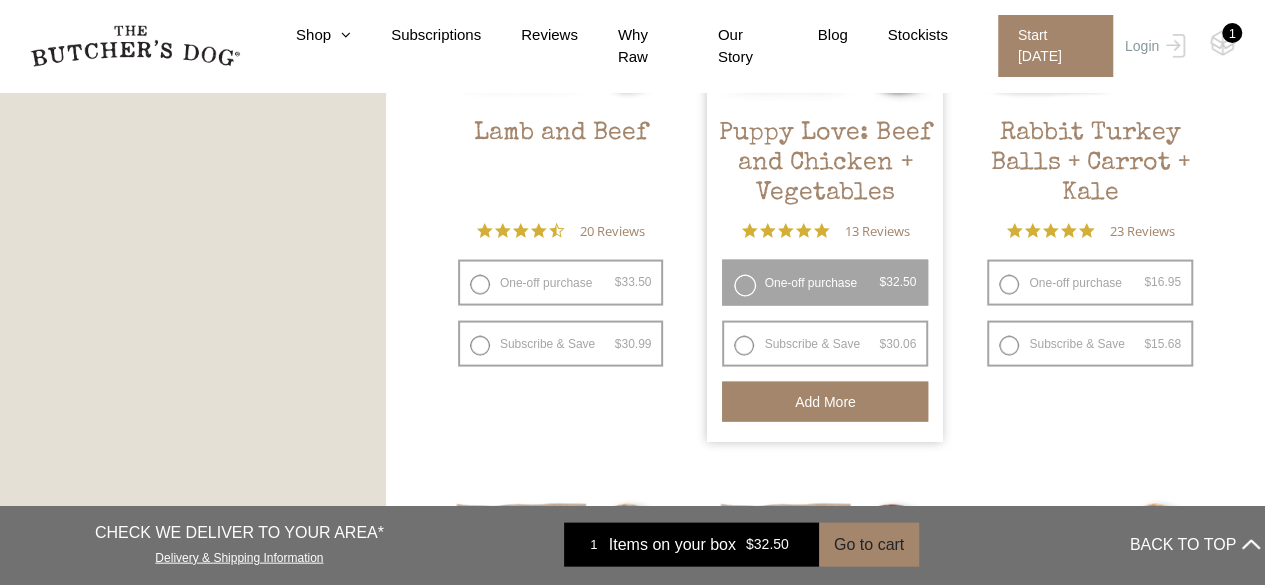 click on "Items on your box" at bounding box center (672, 544) 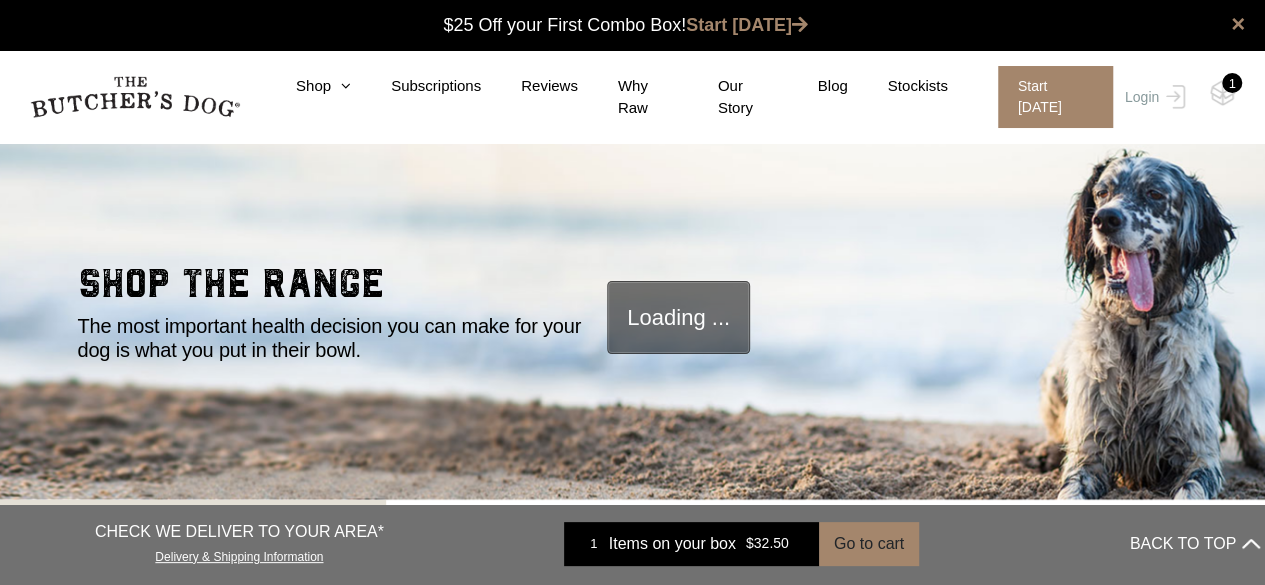 scroll, scrollTop: 0, scrollLeft: 0, axis: both 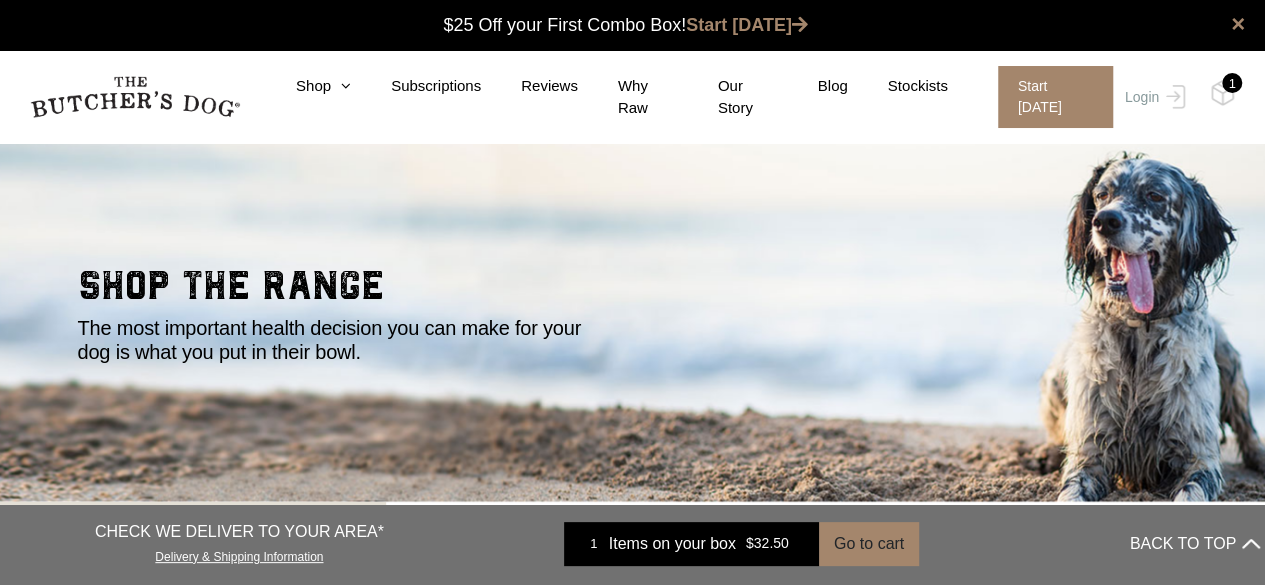 click on "1" at bounding box center (1232, 83) 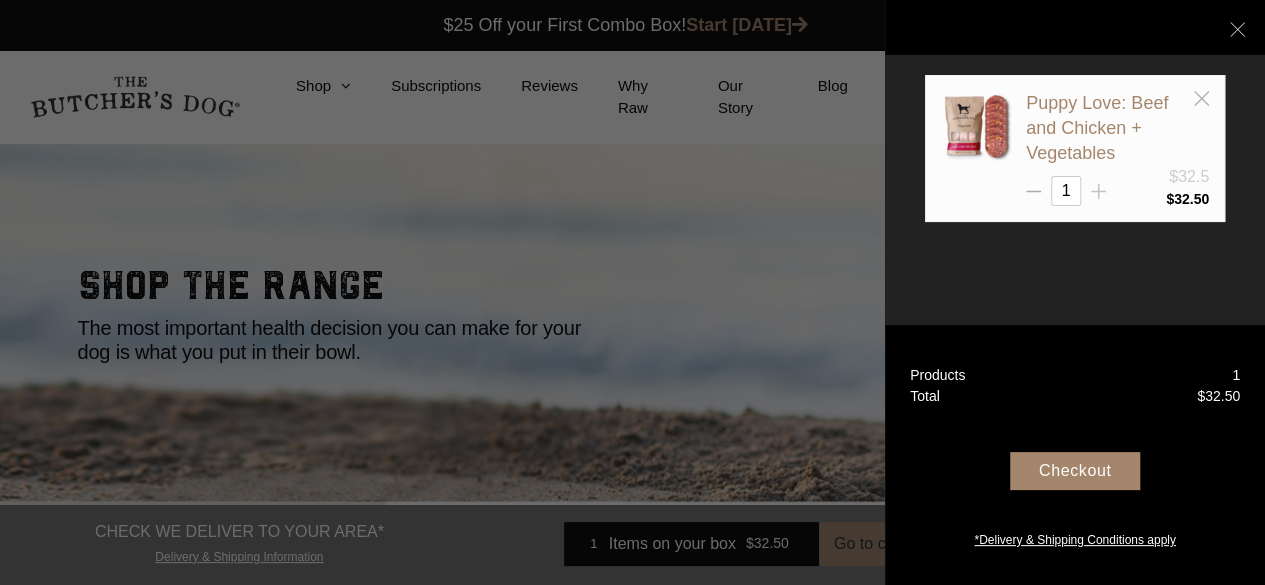 click 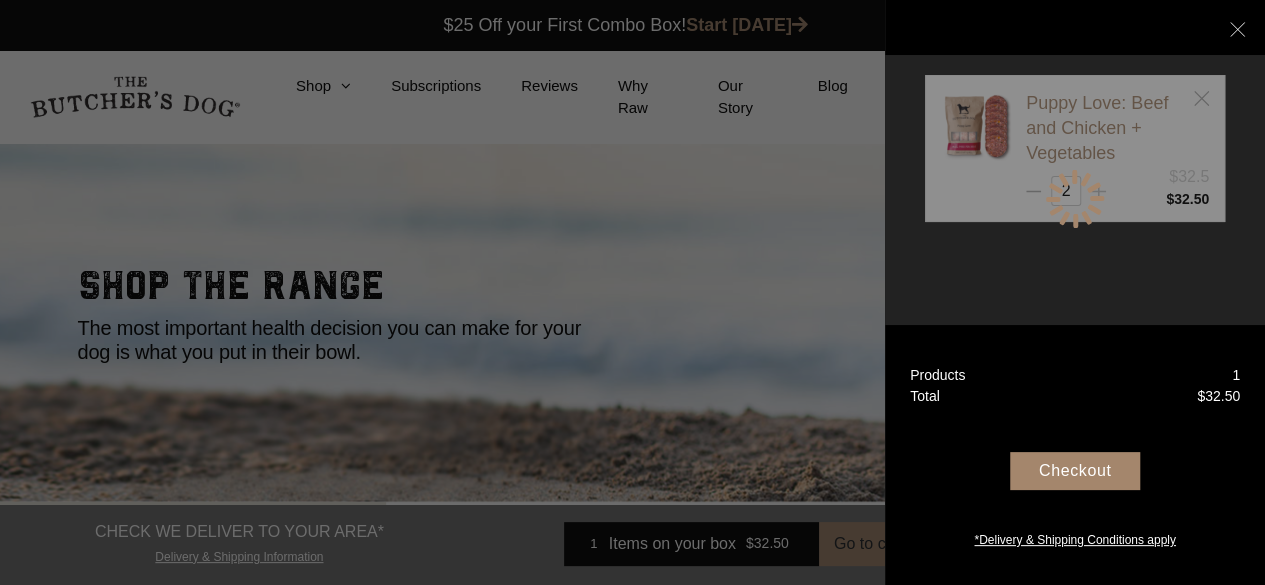 click at bounding box center (1103, 182) 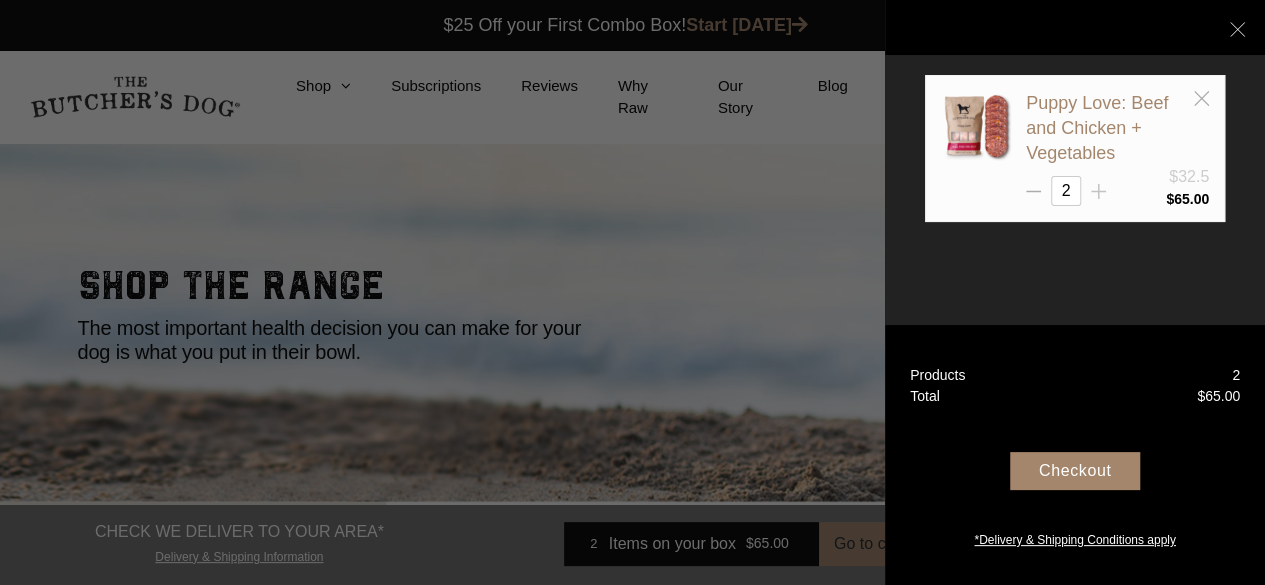 click 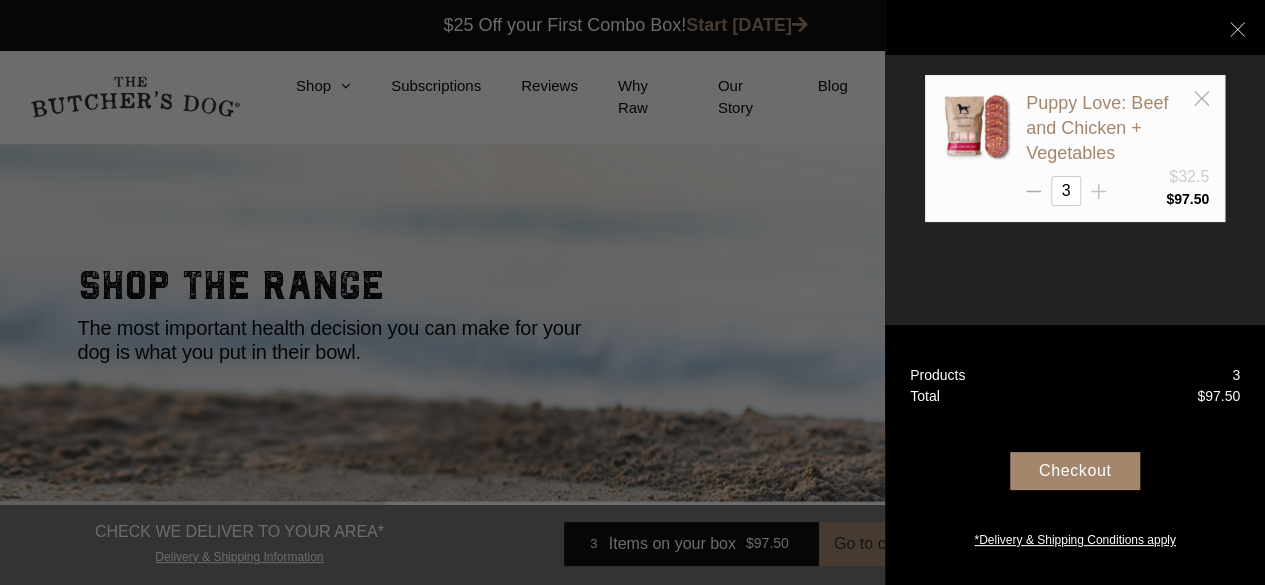 click 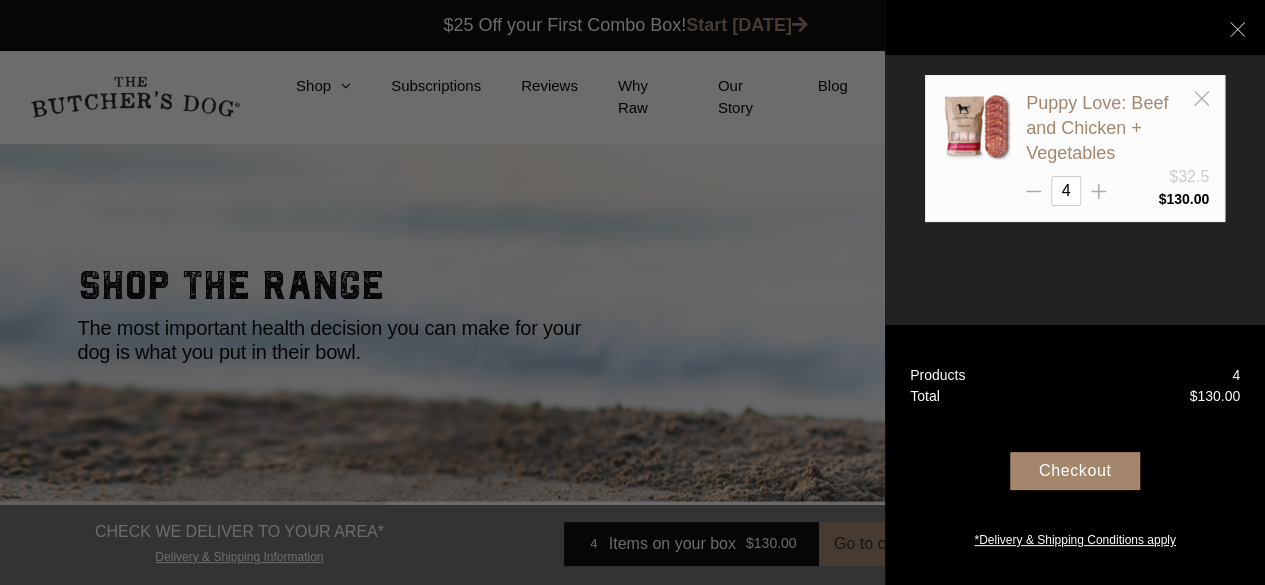 click on "Puppy Love: Beef and Chicken + Vegetables
$32.5
4
$" at bounding box center (1075, 198) 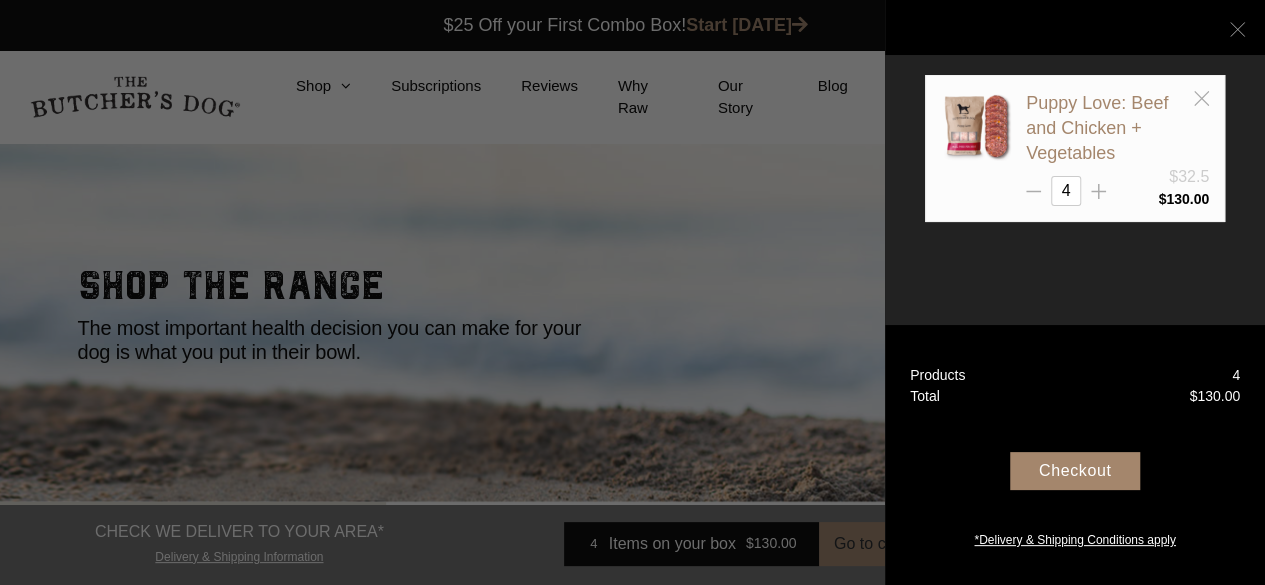 click 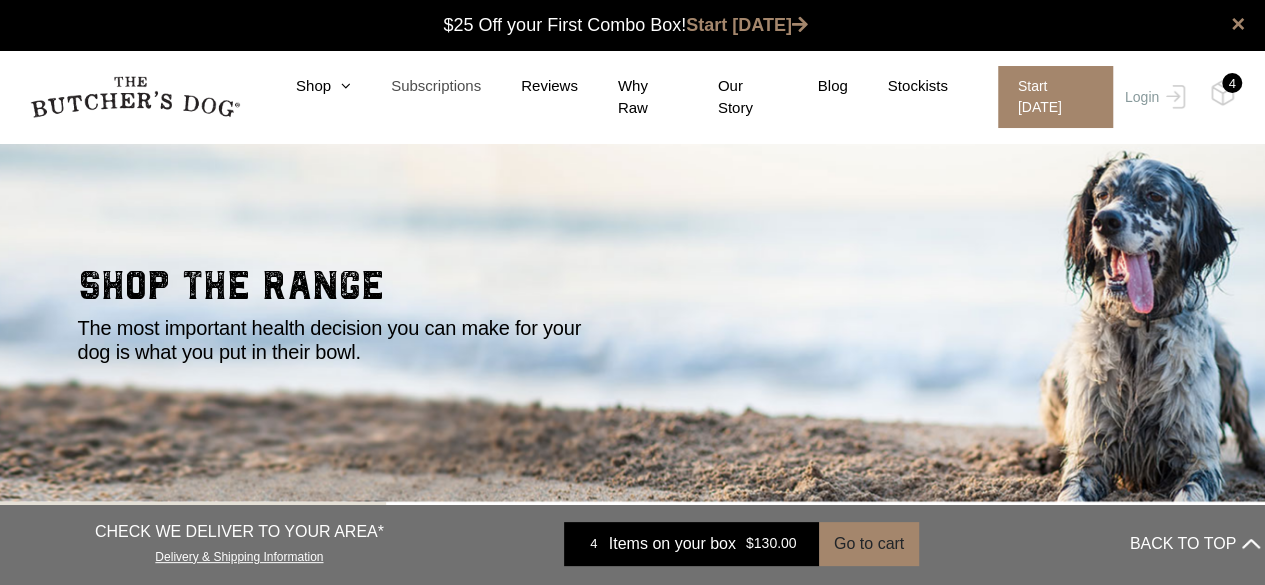 click on "Subscriptions" at bounding box center [416, 86] 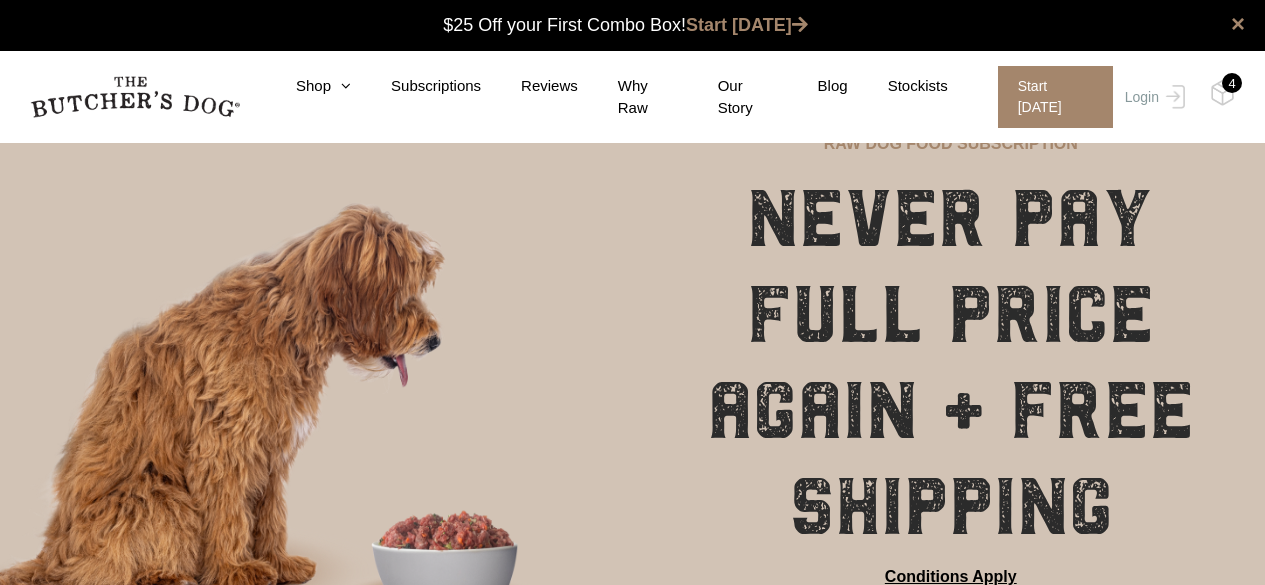 scroll, scrollTop: 0, scrollLeft: 0, axis: both 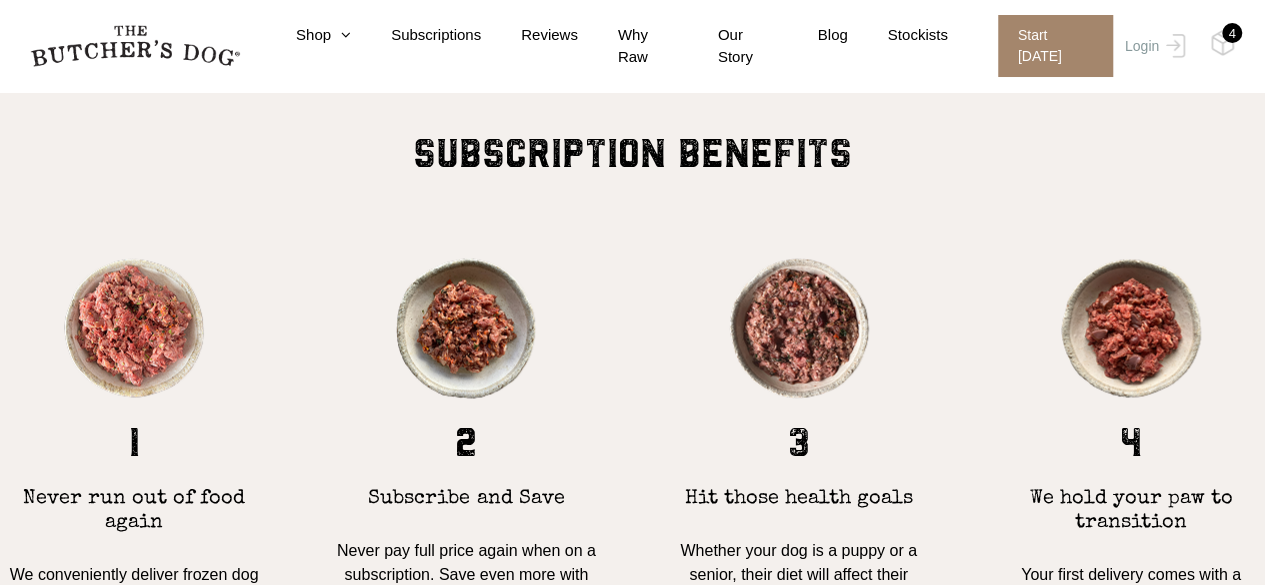 click on "4" at bounding box center (1232, 33) 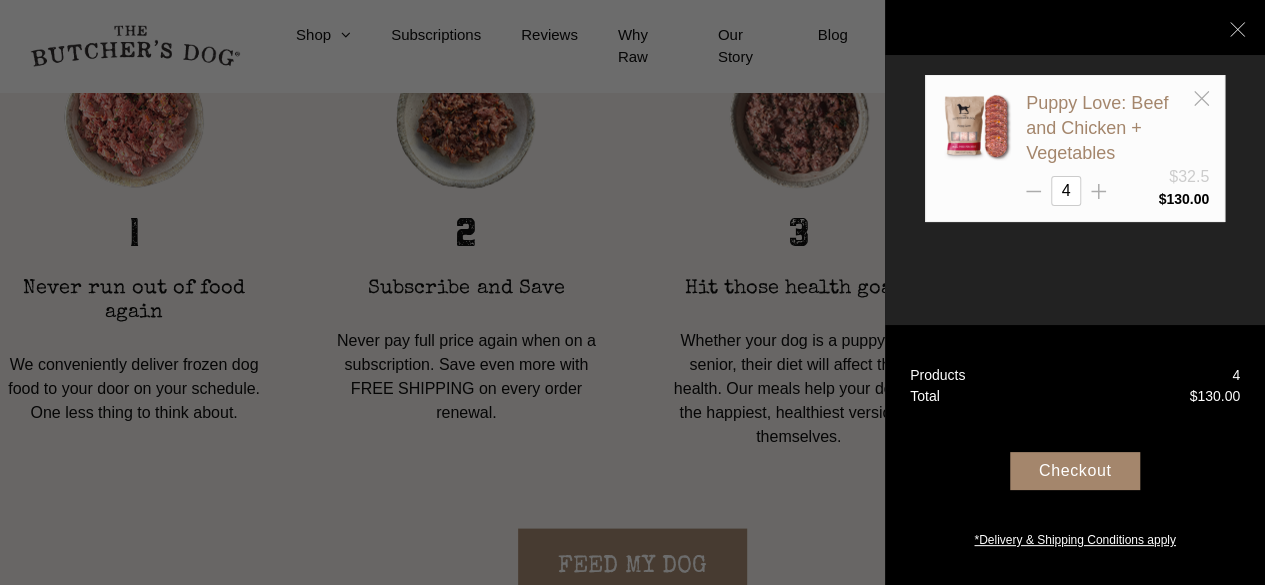 scroll, scrollTop: 1300, scrollLeft: 0, axis: vertical 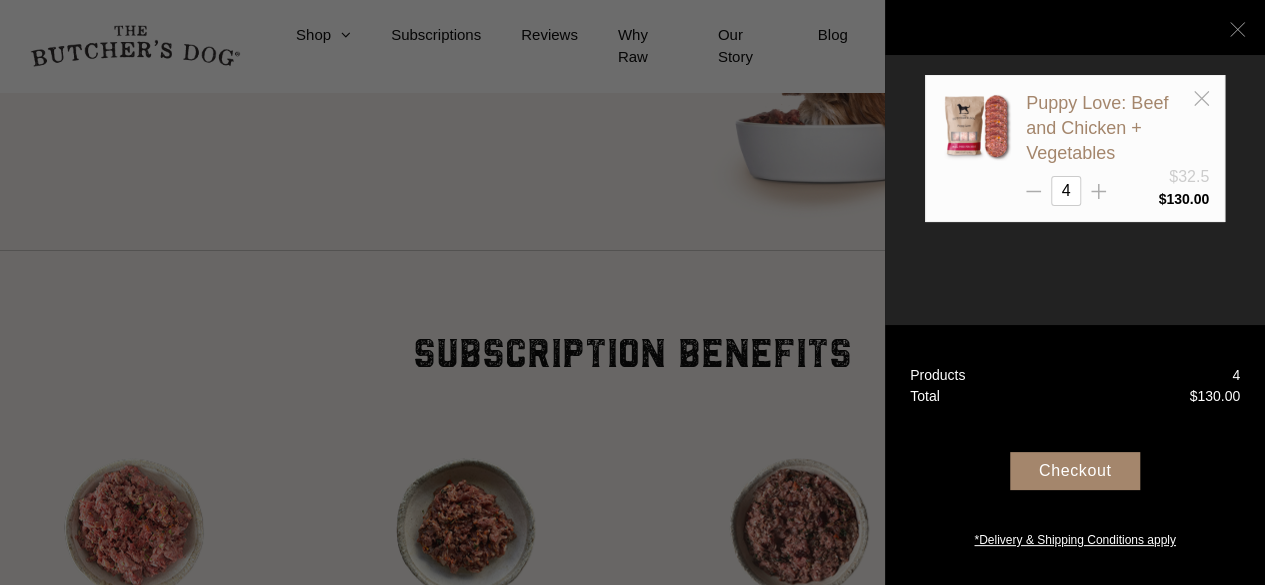 click 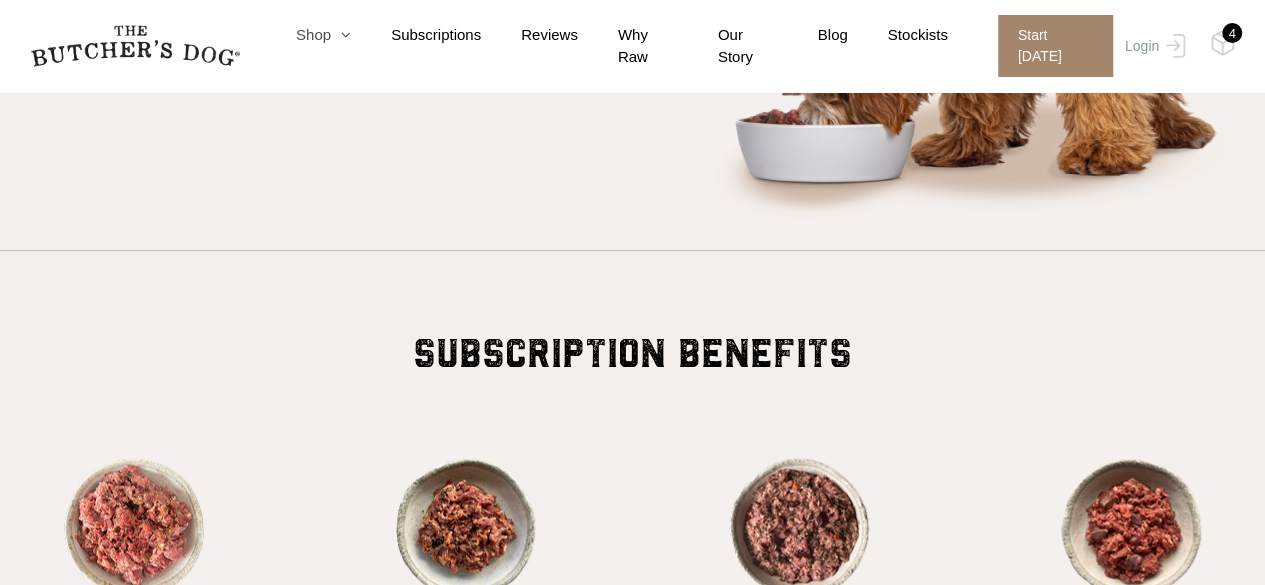 click at bounding box center (341, 34) 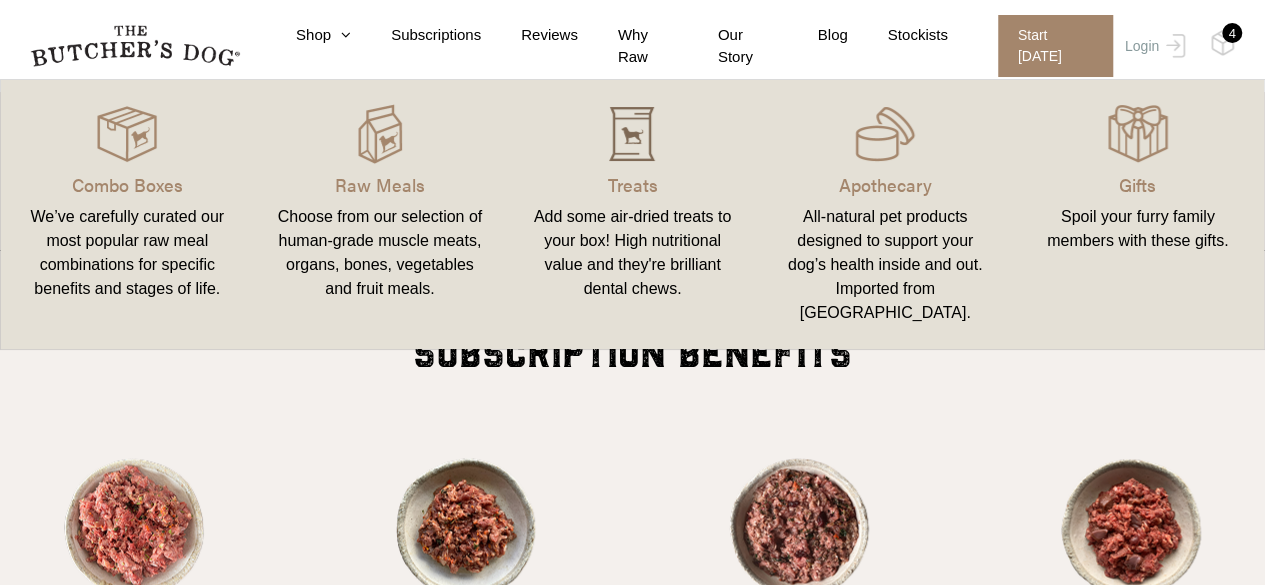 click at bounding box center (632, 134) 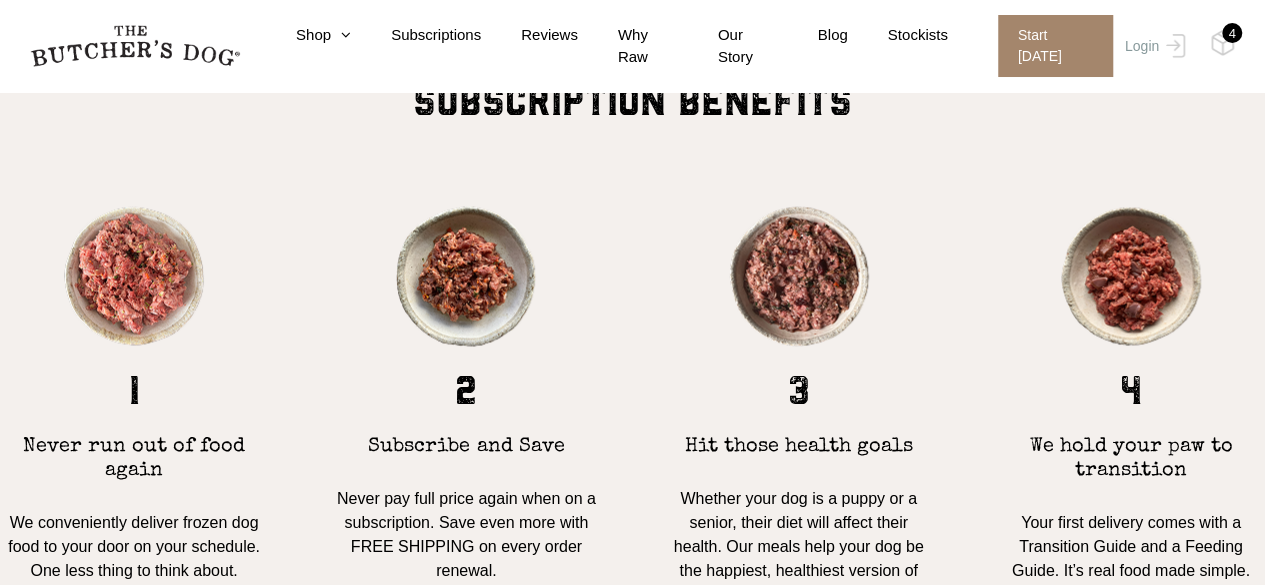 scroll, scrollTop: 1600, scrollLeft: 0, axis: vertical 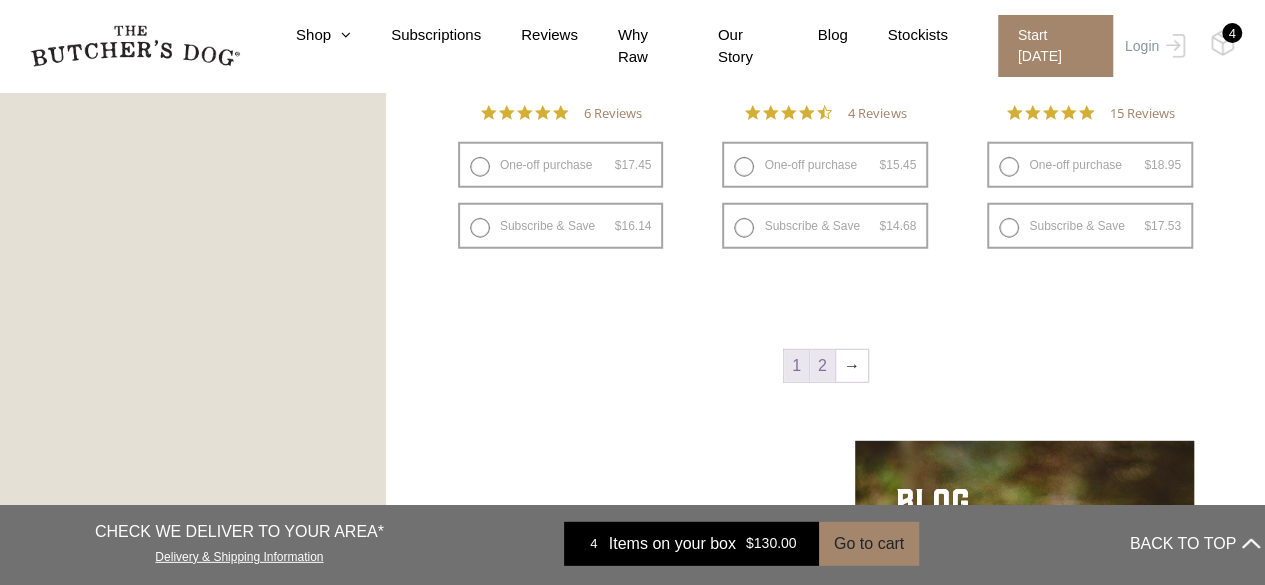 click on "2" at bounding box center [822, 366] 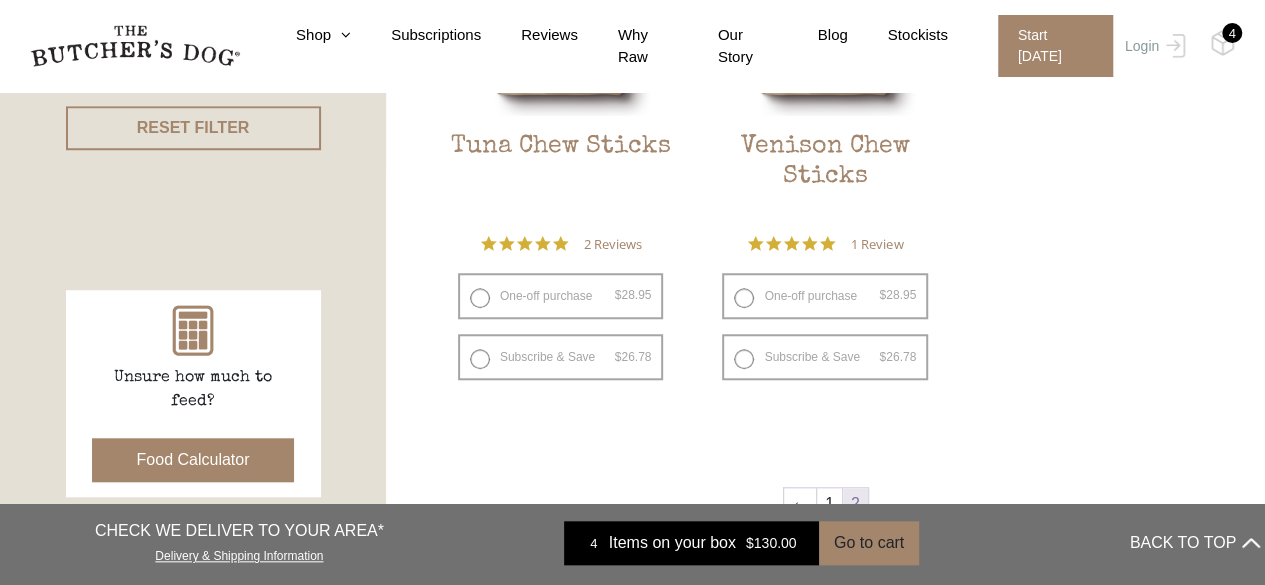 scroll, scrollTop: 952, scrollLeft: 0, axis: vertical 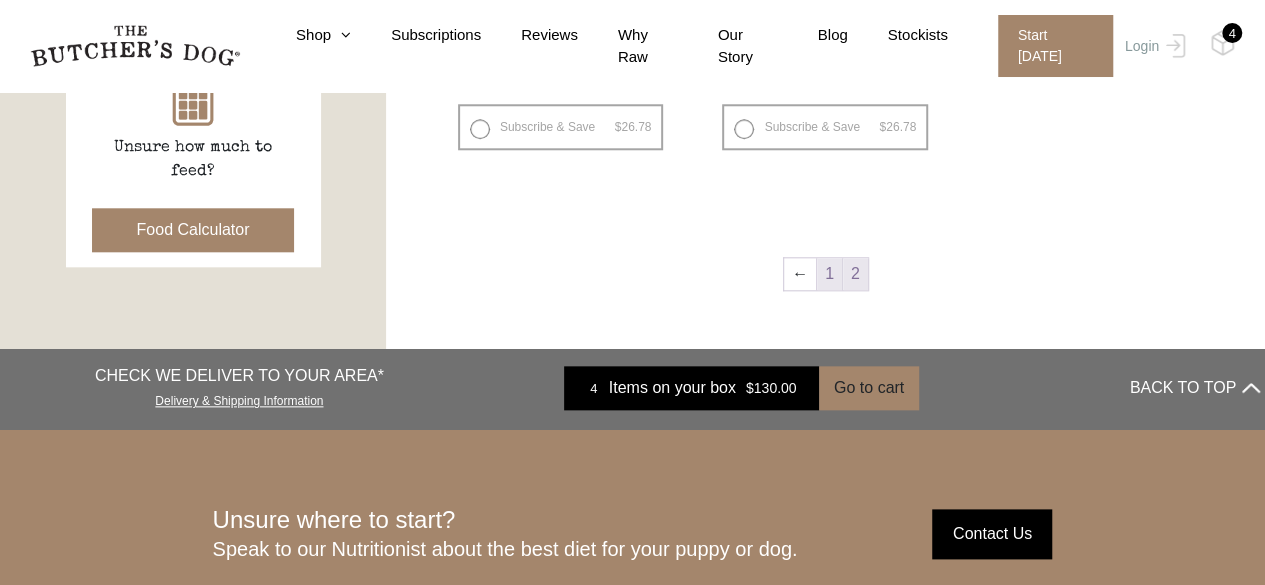 click on "1" at bounding box center [829, 274] 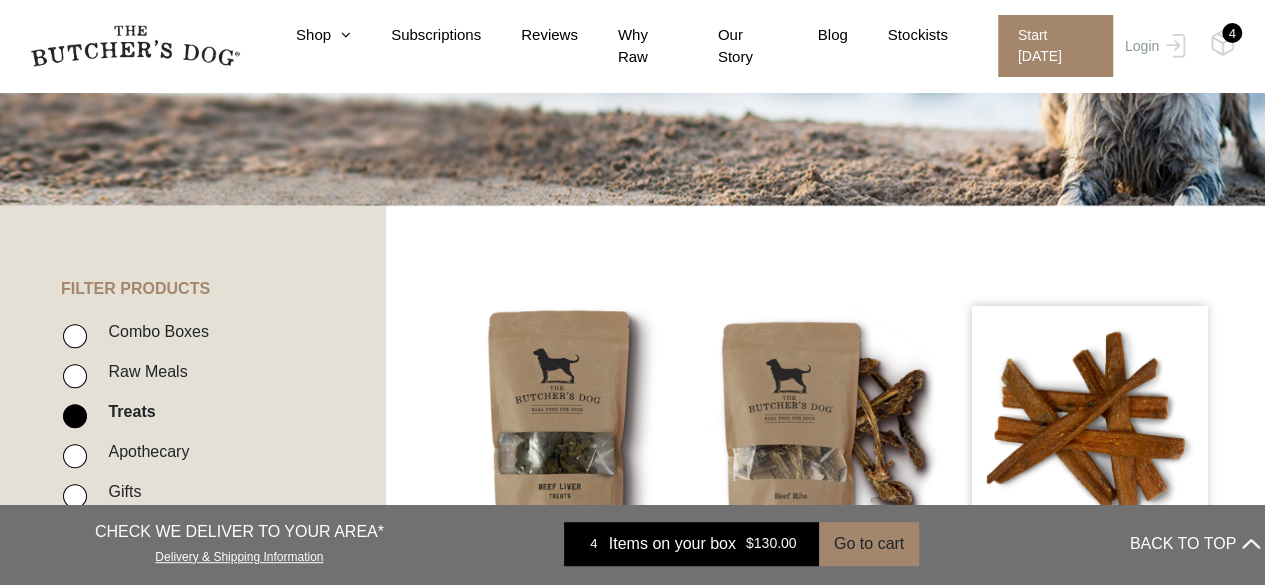 scroll, scrollTop: 552, scrollLeft: 0, axis: vertical 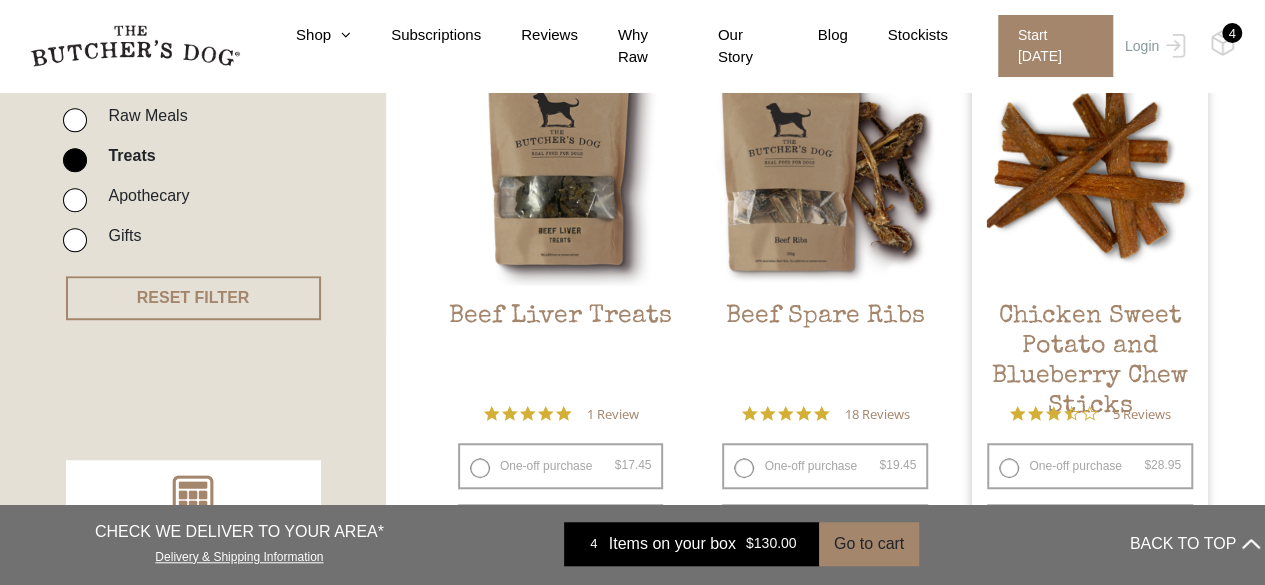 click at bounding box center (1090, 168) 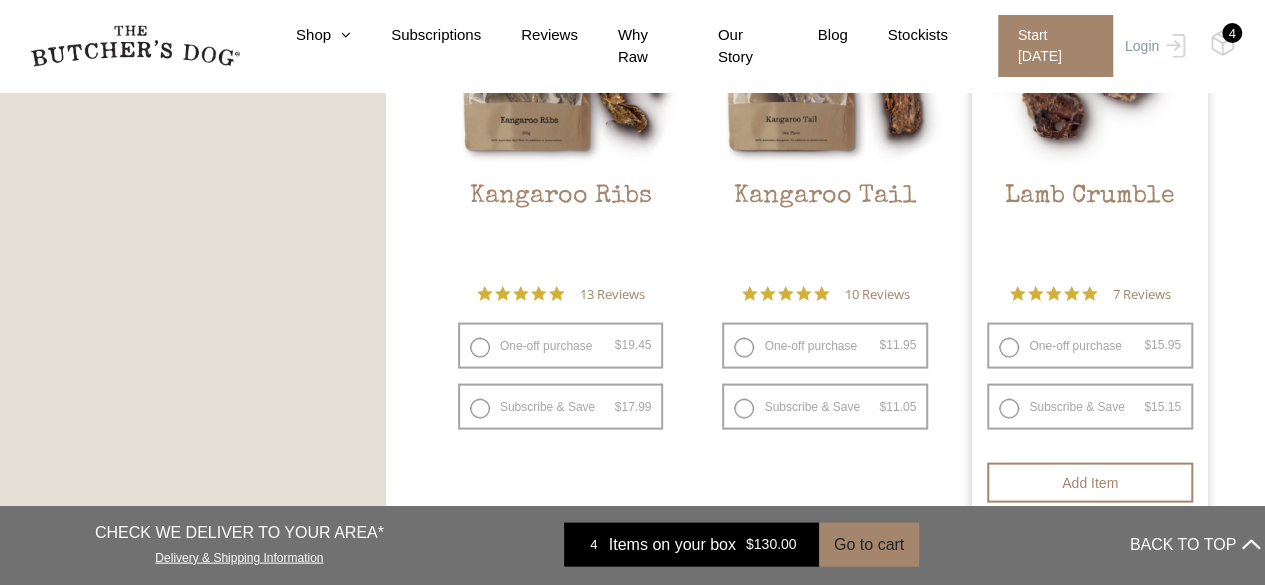 scroll, scrollTop: 1852, scrollLeft: 0, axis: vertical 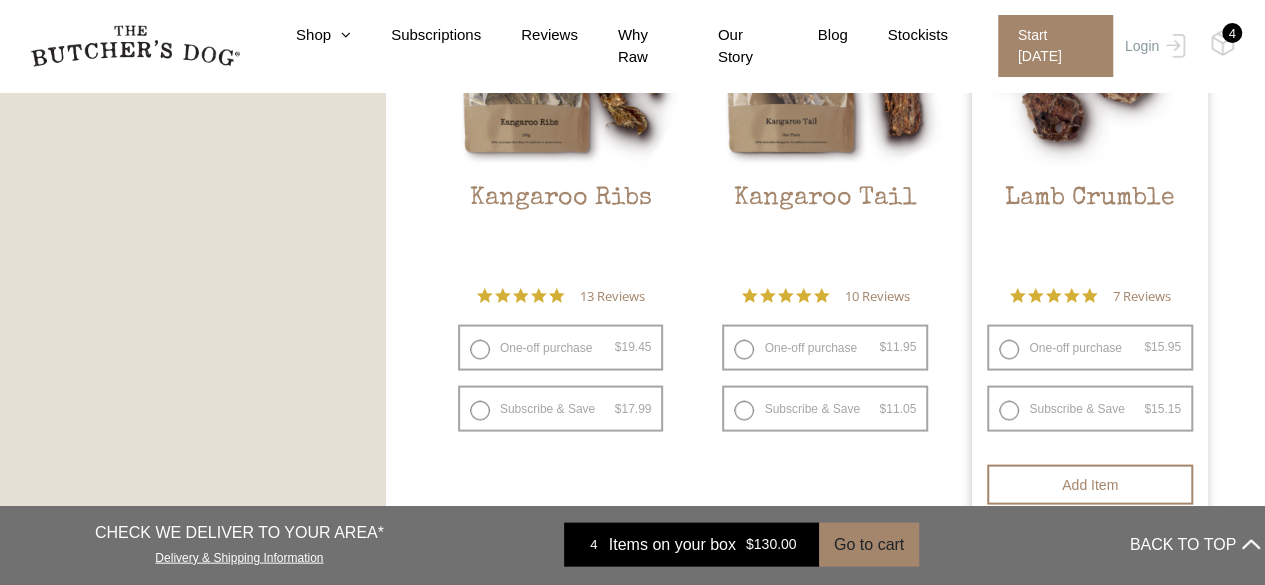 click on "One-off purchase  $ 15.95   —  or subscribe and save    5%" at bounding box center (1090, 347) 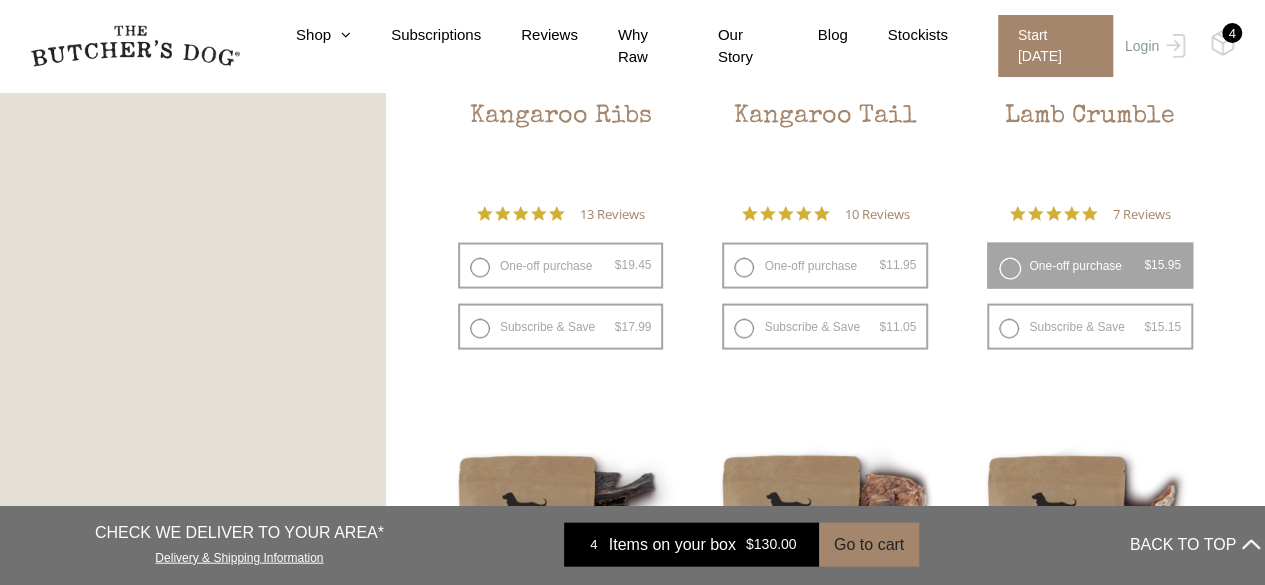 scroll, scrollTop: 2052, scrollLeft: 0, axis: vertical 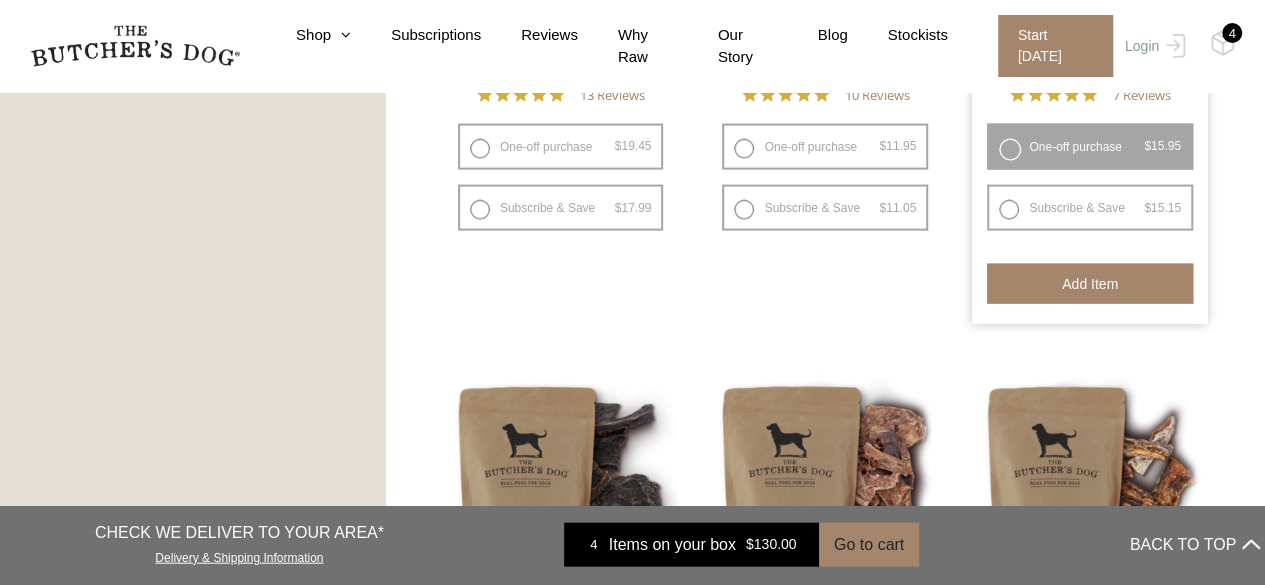 click on "Add item" at bounding box center (1090, 284) 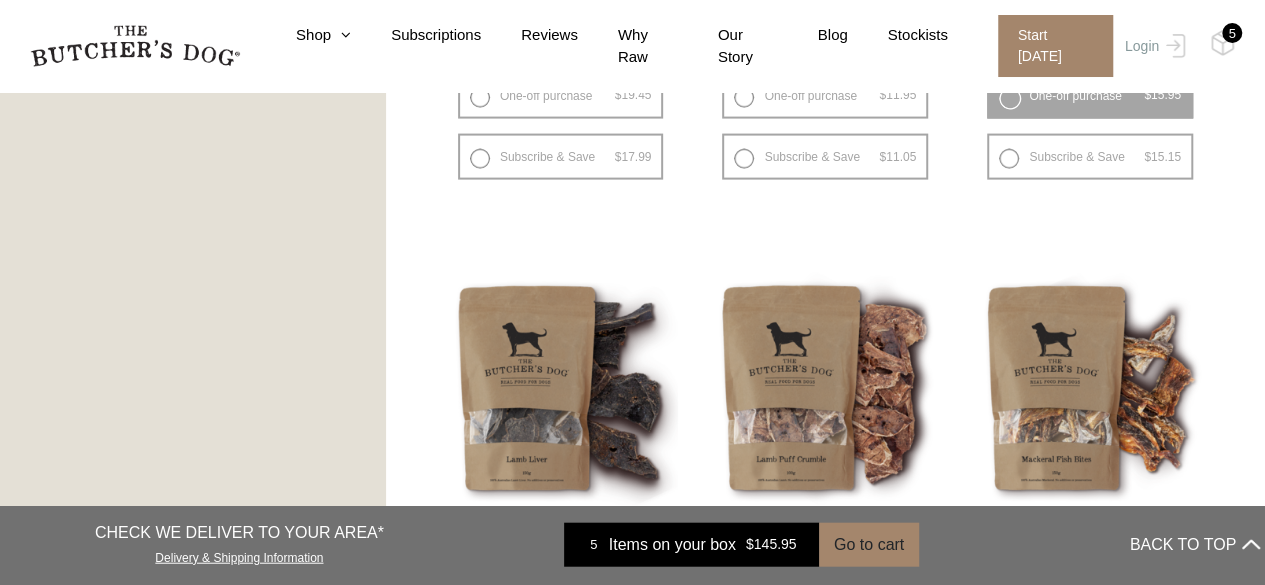 scroll, scrollTop: 1852, scrollLeft: 0, axis: vertical 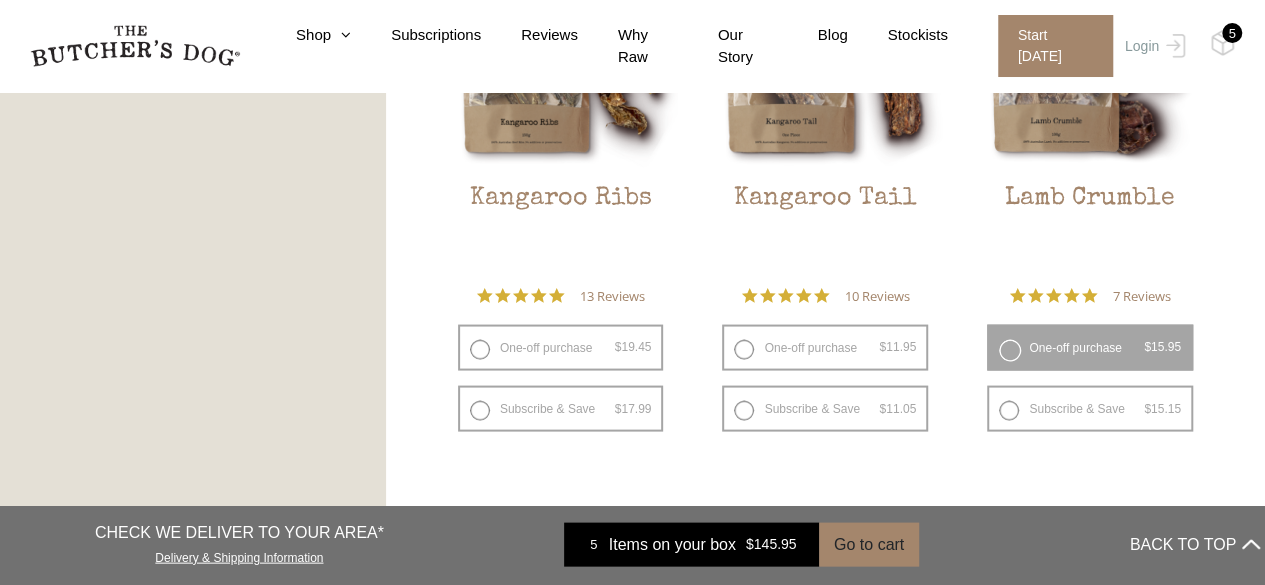 click on "5" at bounding box center [1232, 33] 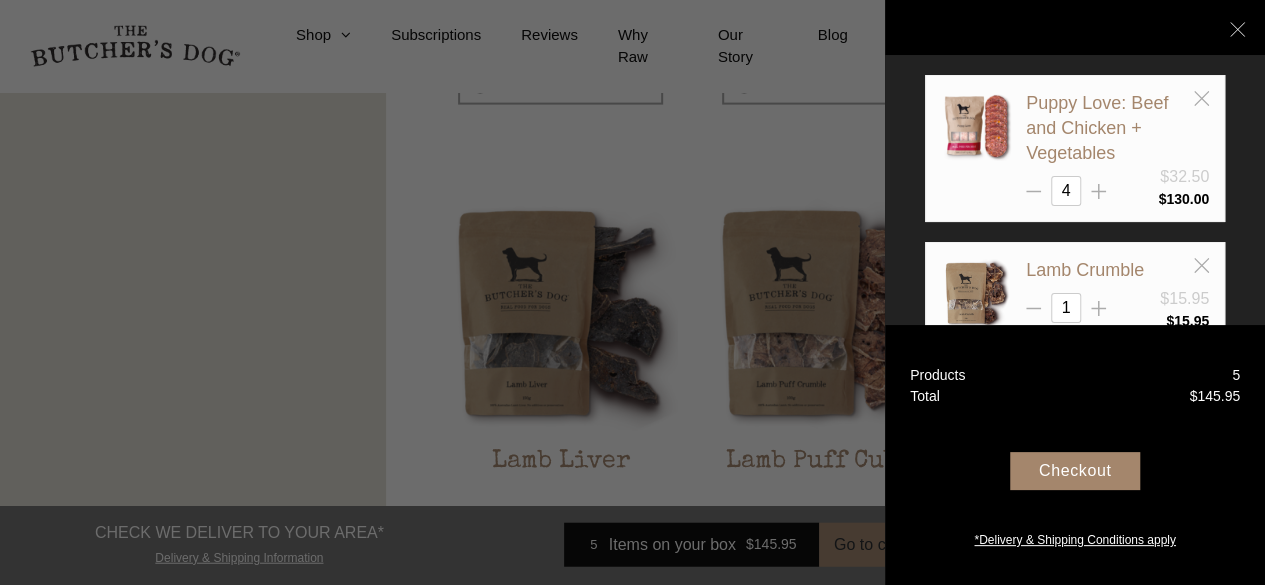 scroll, scrollTop: 2352, scrollLeft: 0, axis: vertical 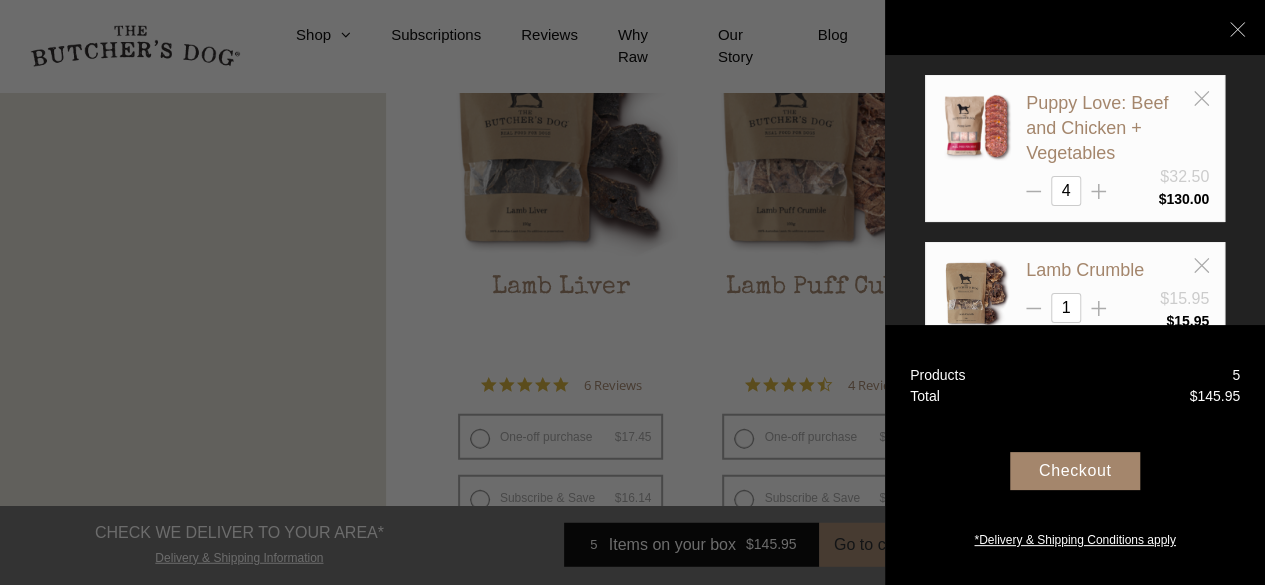 click on "Checkout" at bounding box center (1075, 471) 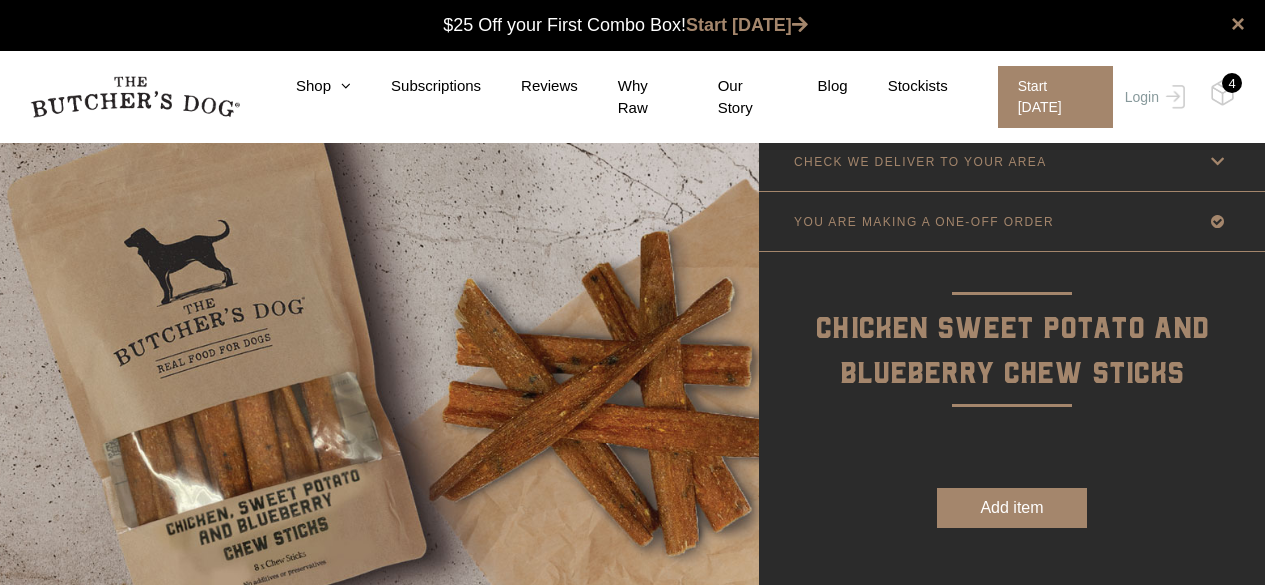scroll, scrollTop: 0, scrollLeft: 0, axis: both 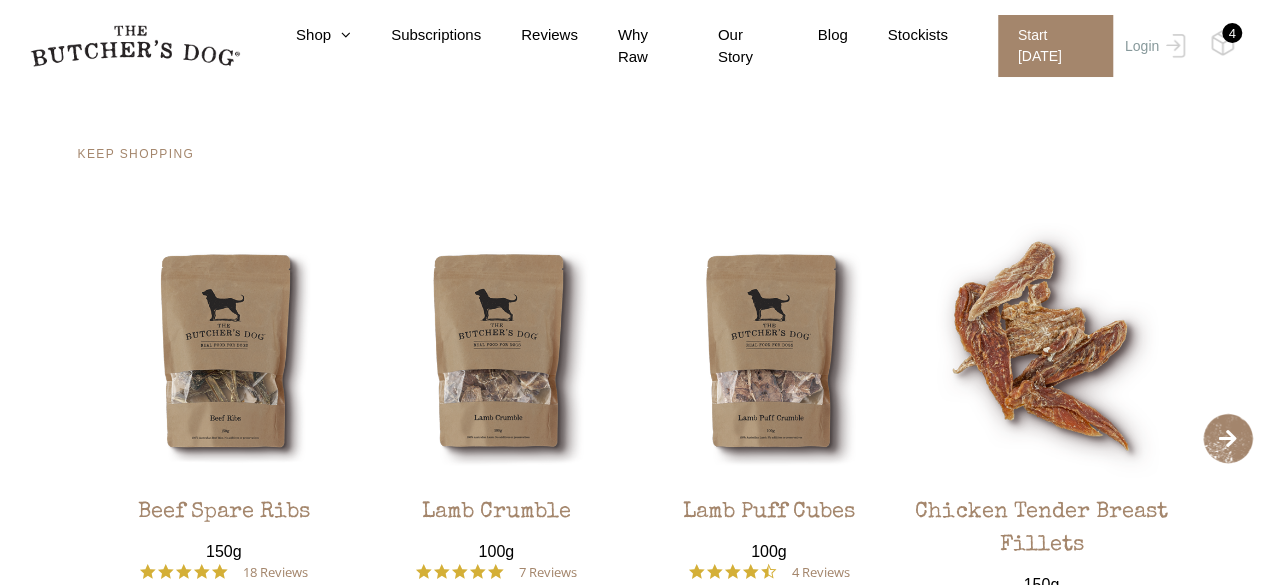click at bounding box center [1041, 351] 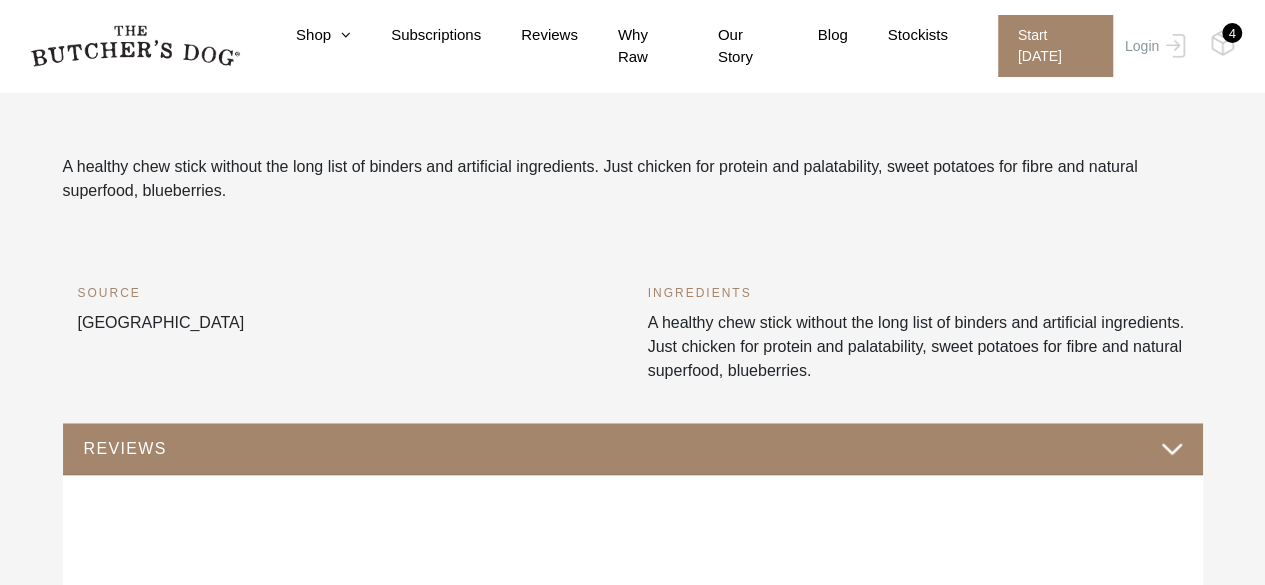 scroll, scrollTop: 400, scrollLeft: 0, axis: vertical 